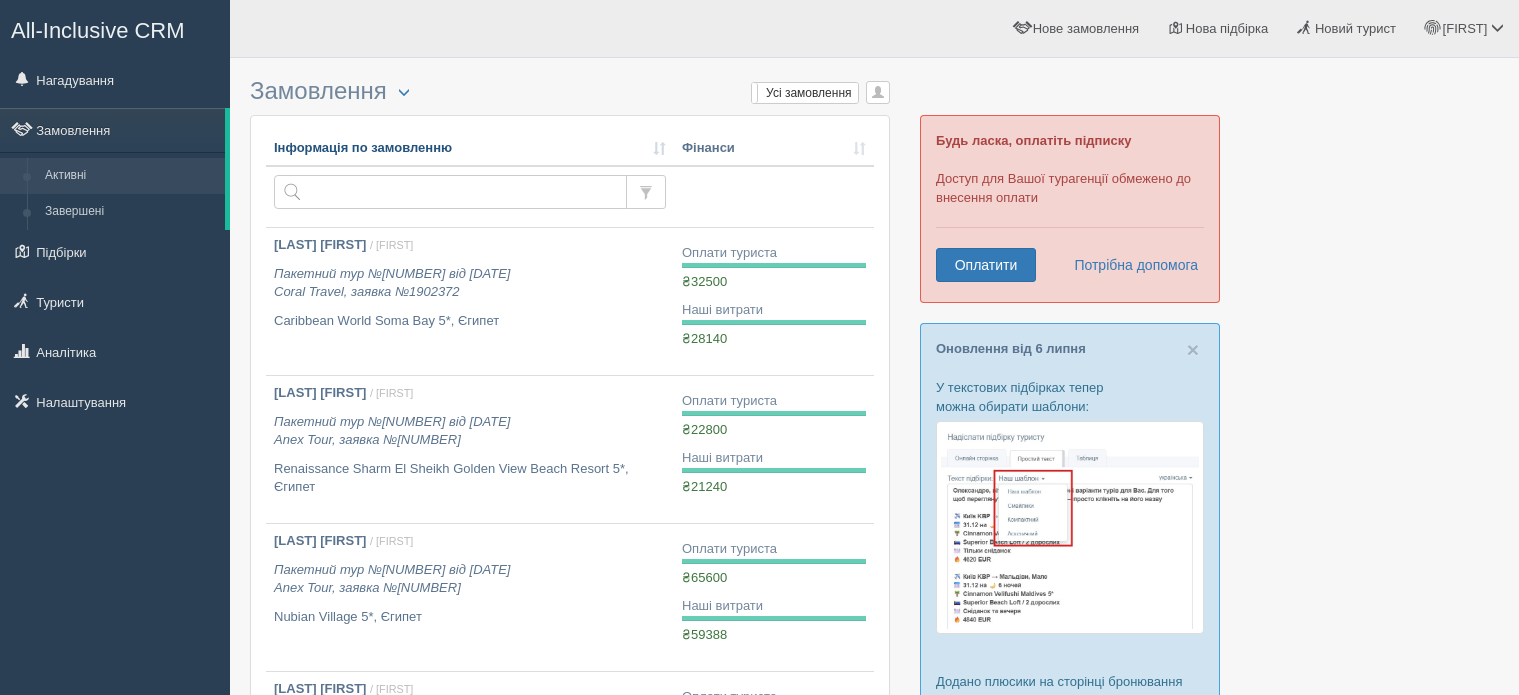 scroll, scrollTop: 0, scrollLeft: 0, axis: both 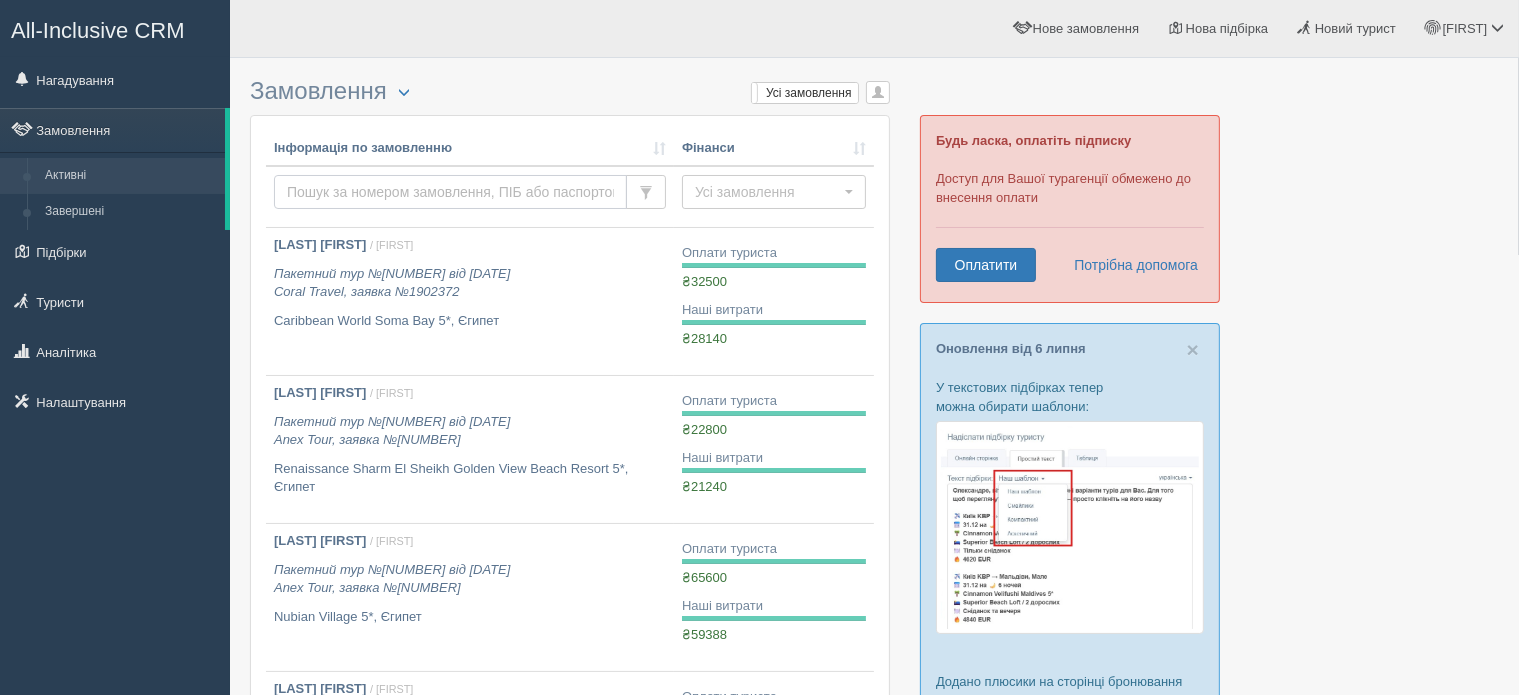 click at bounding box center [450, 192] 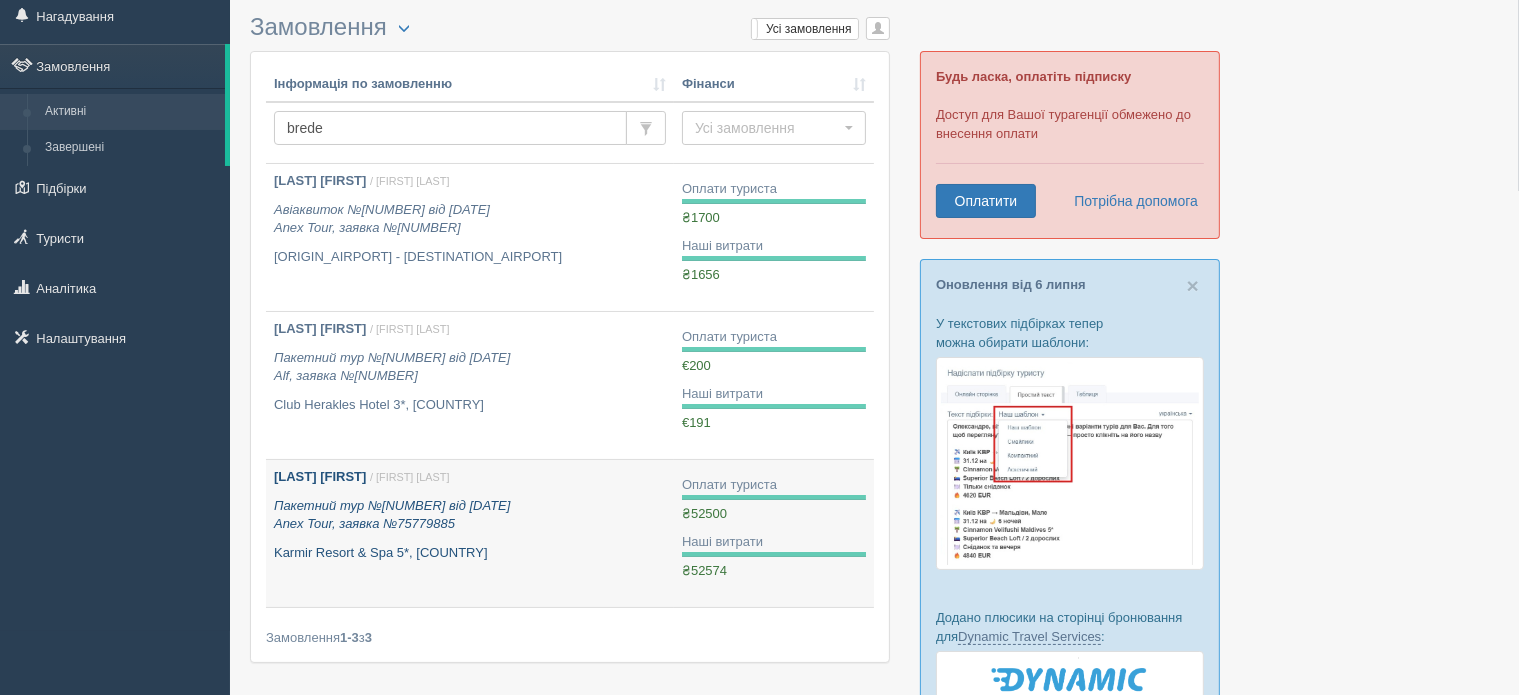 scroll, scrollTop: 100, scrollLeft: 0, axis: vertical 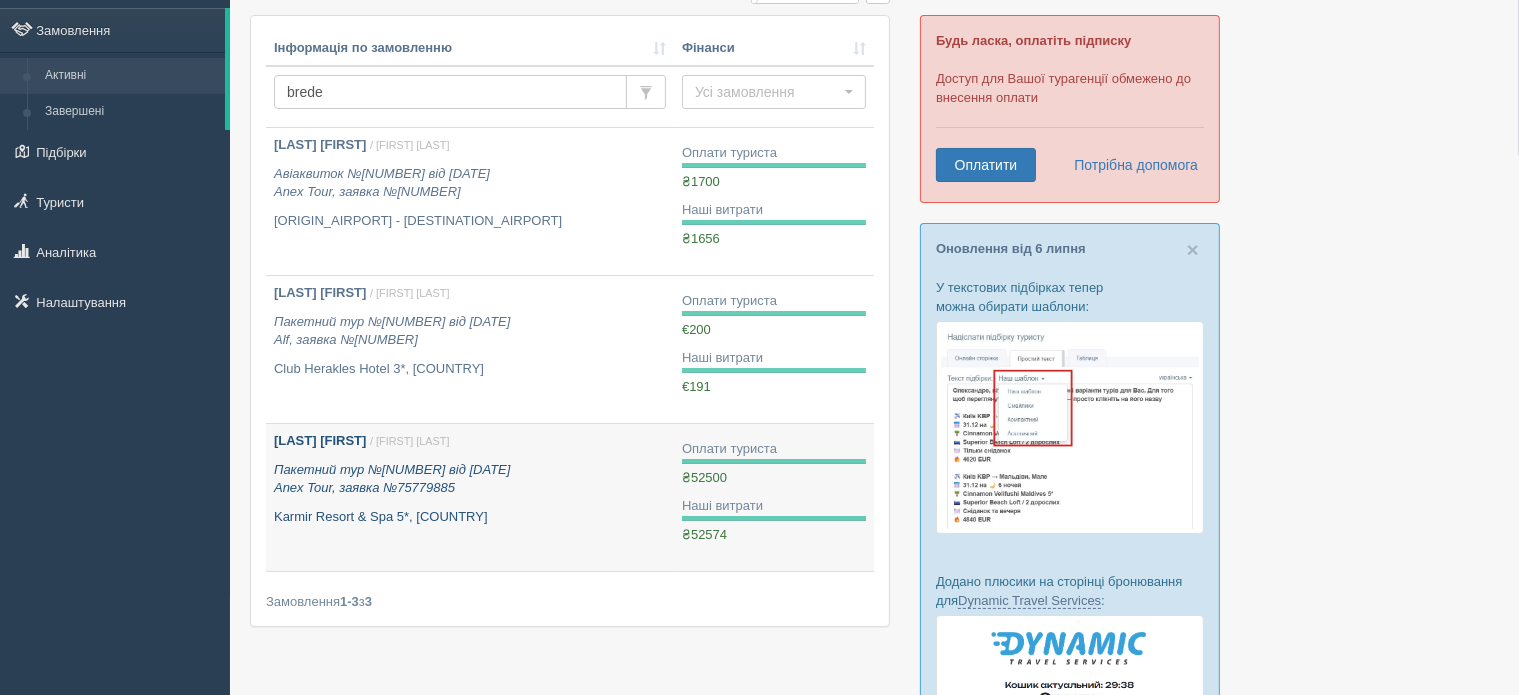 click on "Пакетний тур №[NUMBER] від [DATE]
Anex Tour, заявка №[NUMBER]" at bounding box center [392, 479] 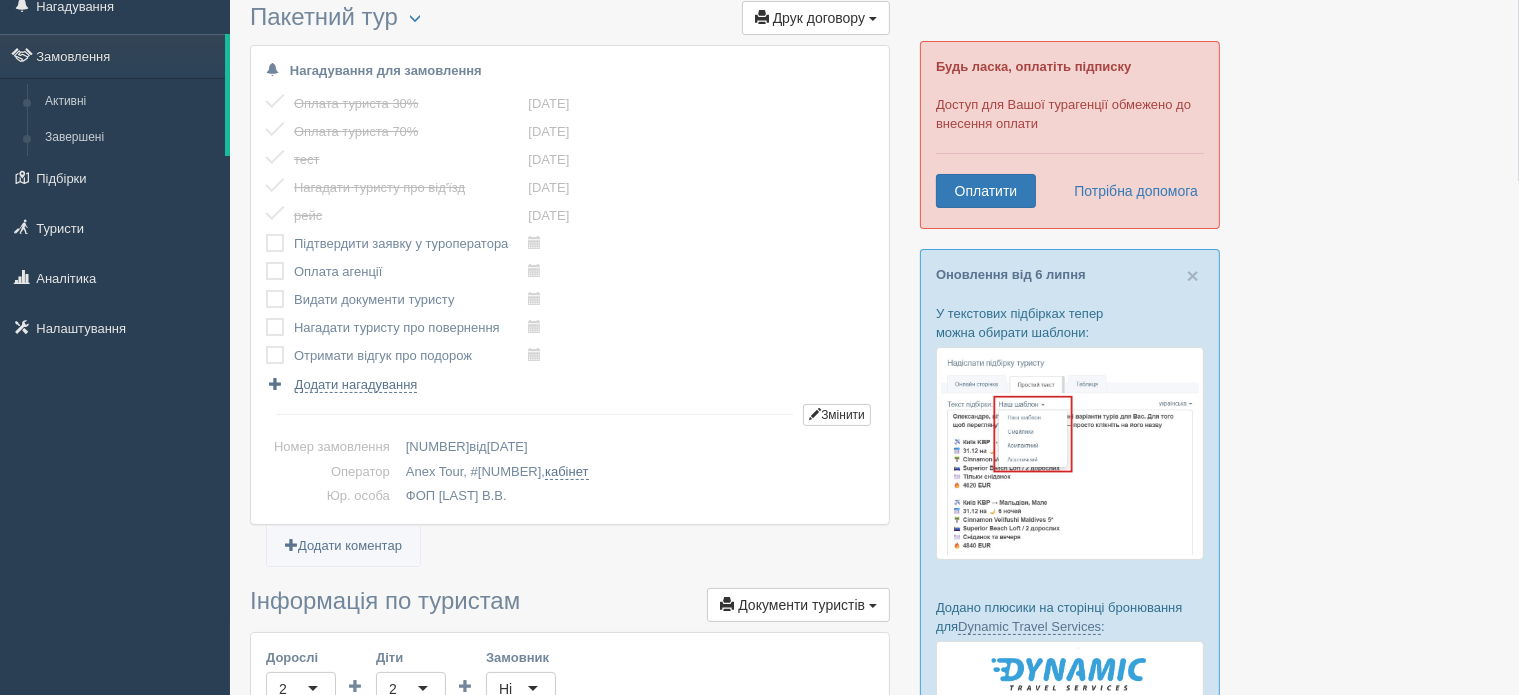 scroll, scrollTop: 400, scrollLeft: 0, axis: vertical 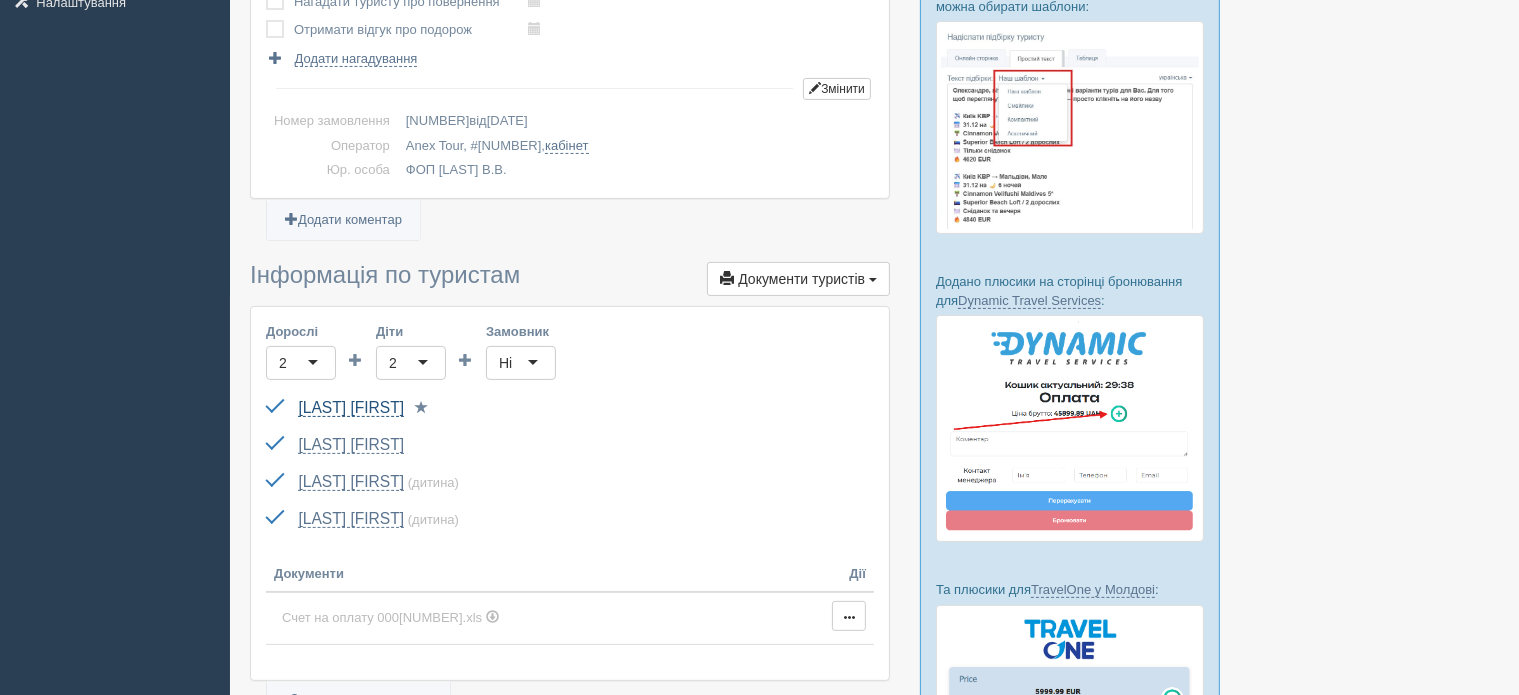 click on "BREDELOVA NADIIA" at bounding box center (351, 408) 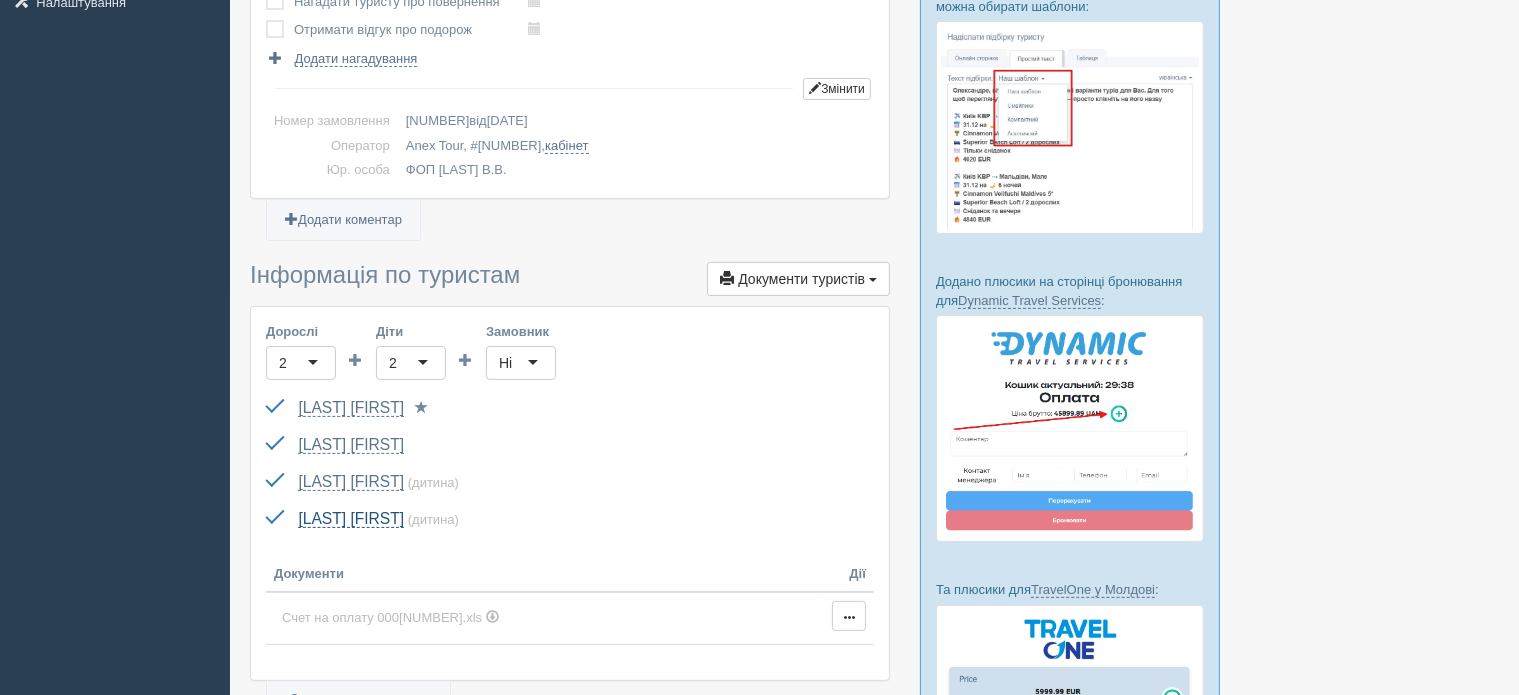 click on "MYKHALSKYI DAVID" at bounding box center [351, 519] 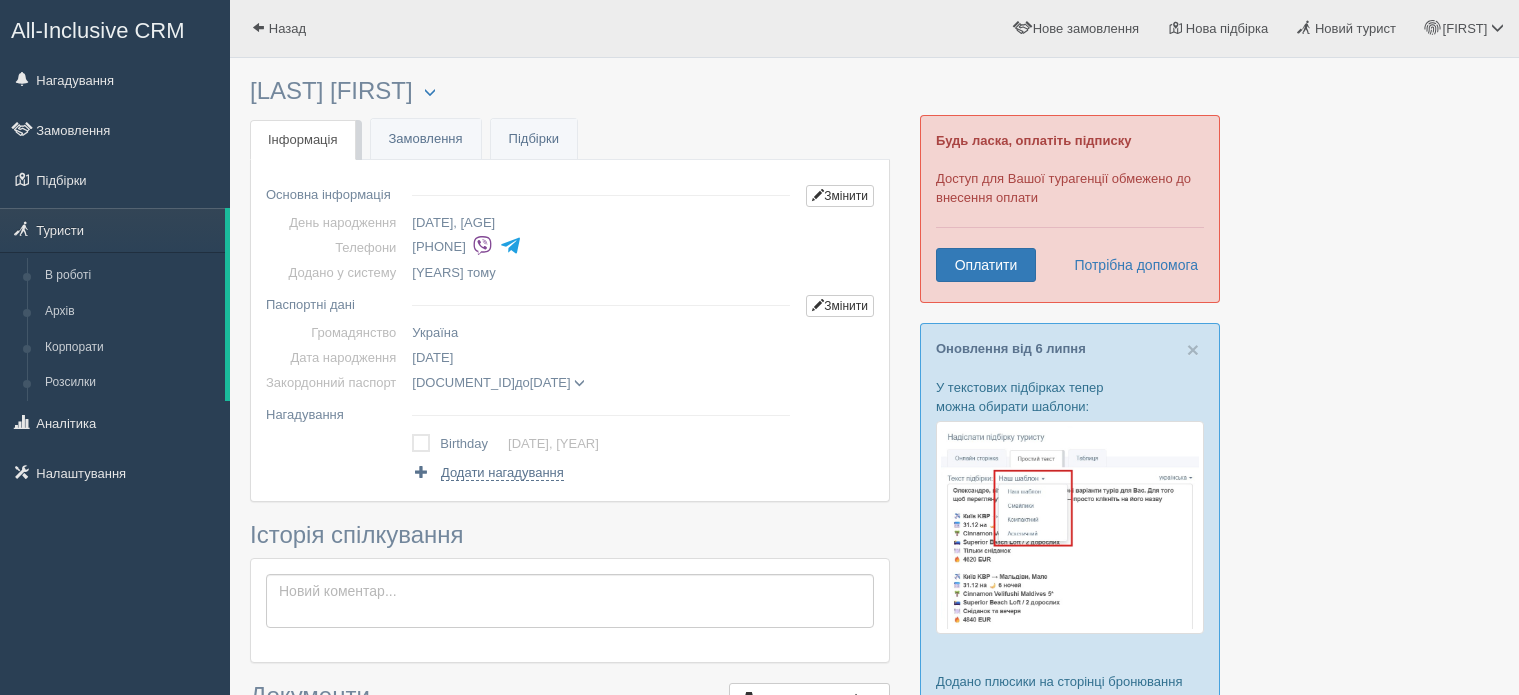 scroll, scrollTop: 0, scrollLeft: 0, axis: both 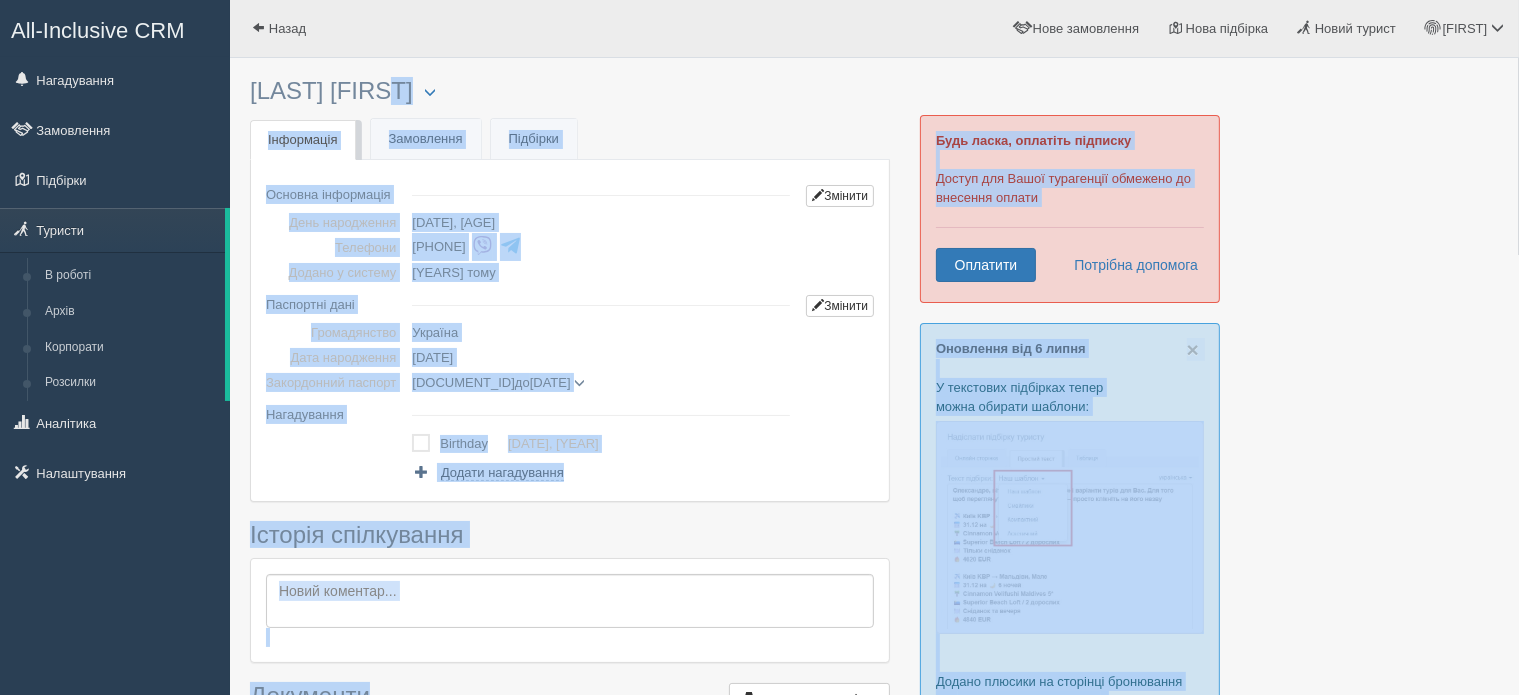 drag, startPoint x: 240, startPoint y: 87, endPoint x: 356, endPoint y: 86, distance: 116.00431 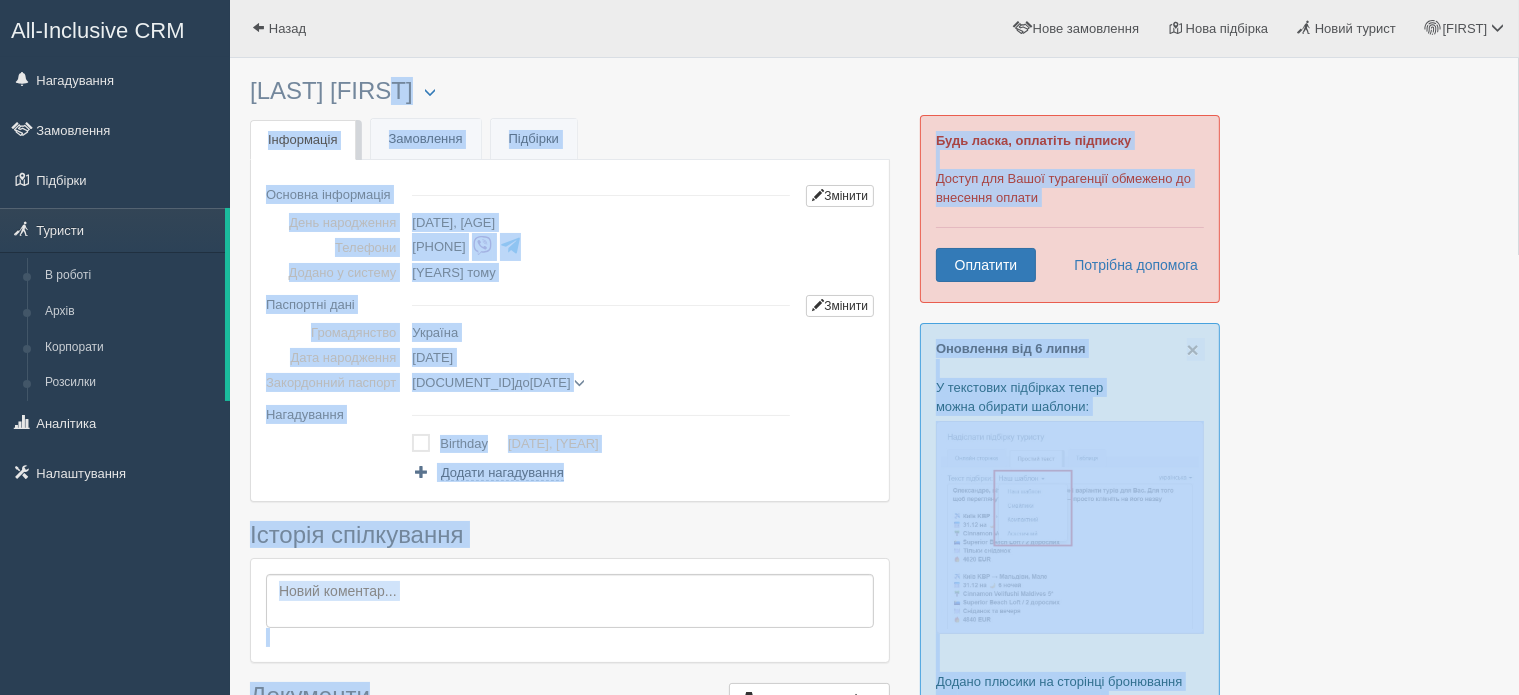 click on "×
Туриста відправлено до архіву
×
Туриста взято у роботу
BREDELOVA NADIIA
Менеджер:
Елена Коляденко
Відправити до архіву
Взяти в роботу
Об'єднати дублікати" at bounding box center [874, 701] 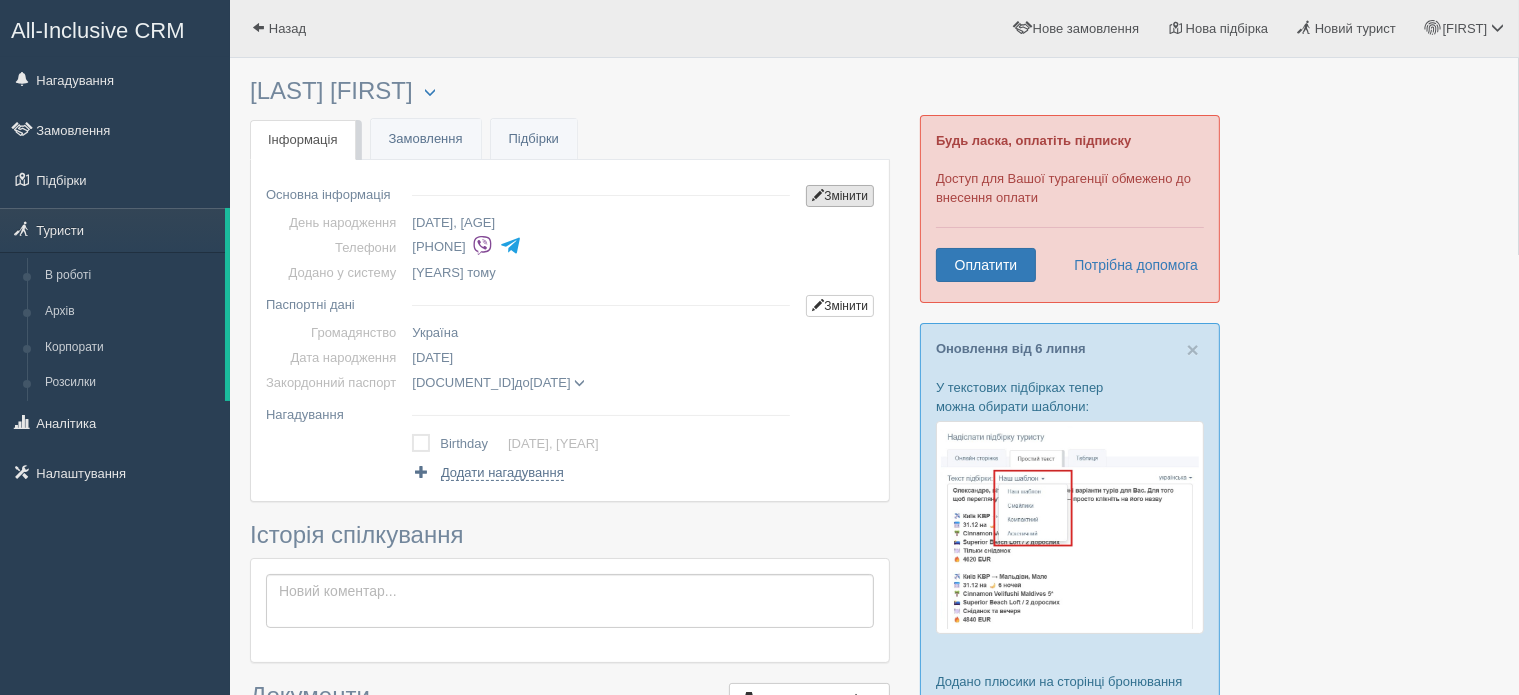 click on "Змінити" at bounding box center (840, 196) 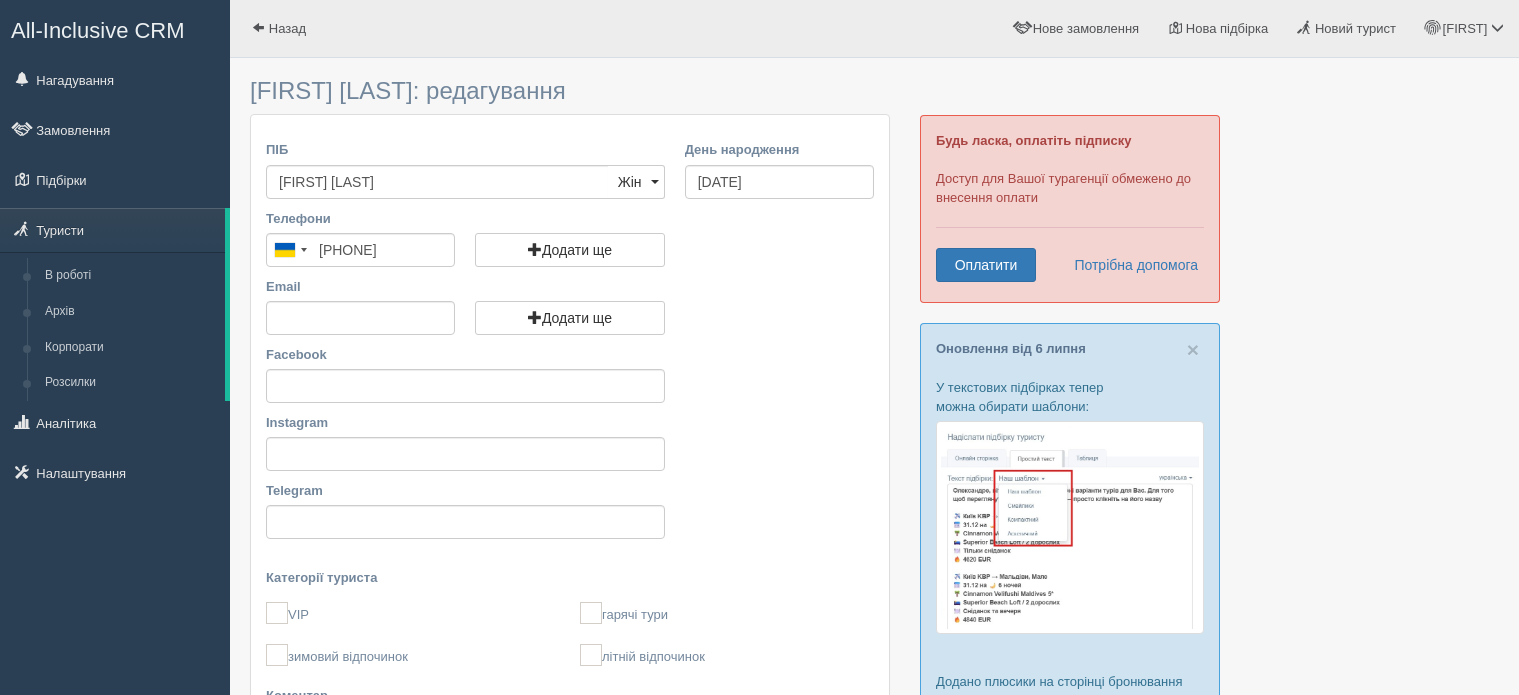 scroll, scrollTop: 0, scrollLeft: 0, axis: both 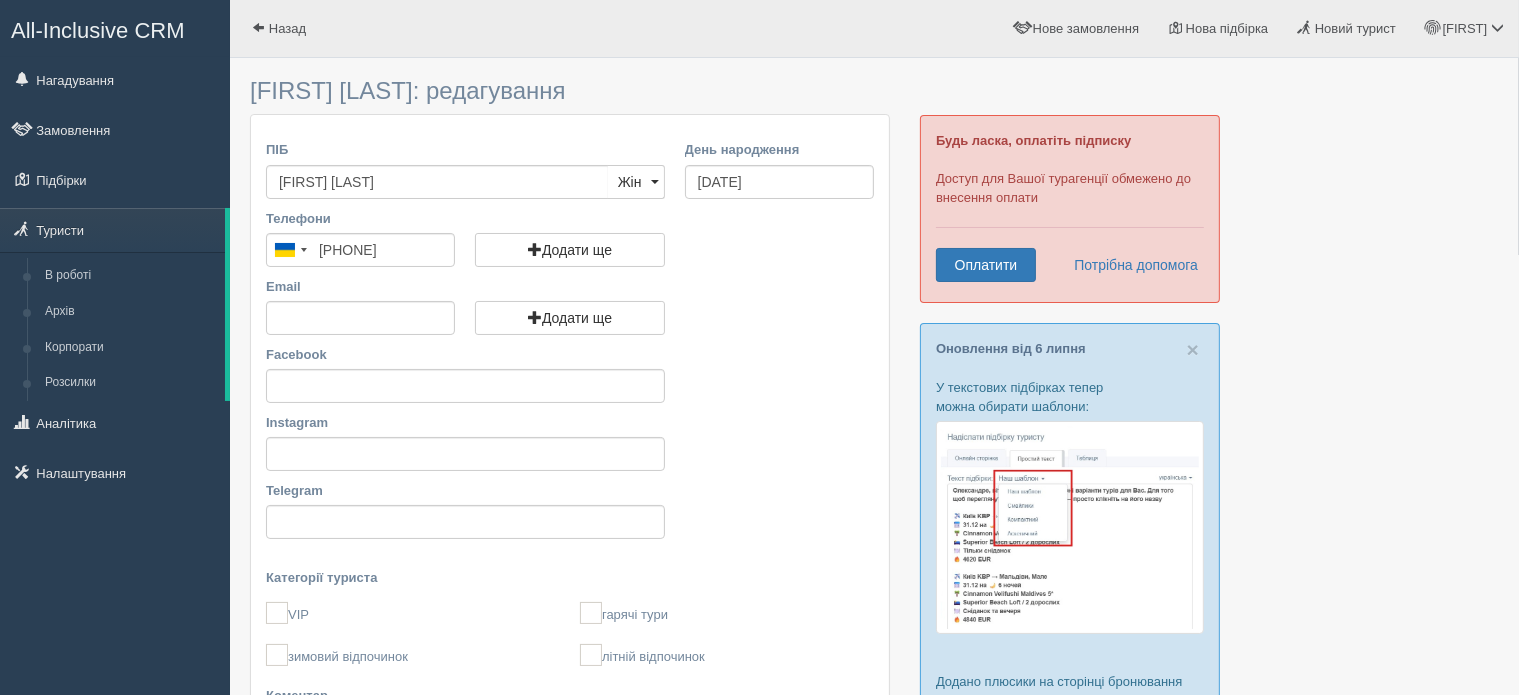 drag, startPoint x: 426, startPoint y: 179, endPoint x: 261, endPoint y: 175, distance: 165.04848 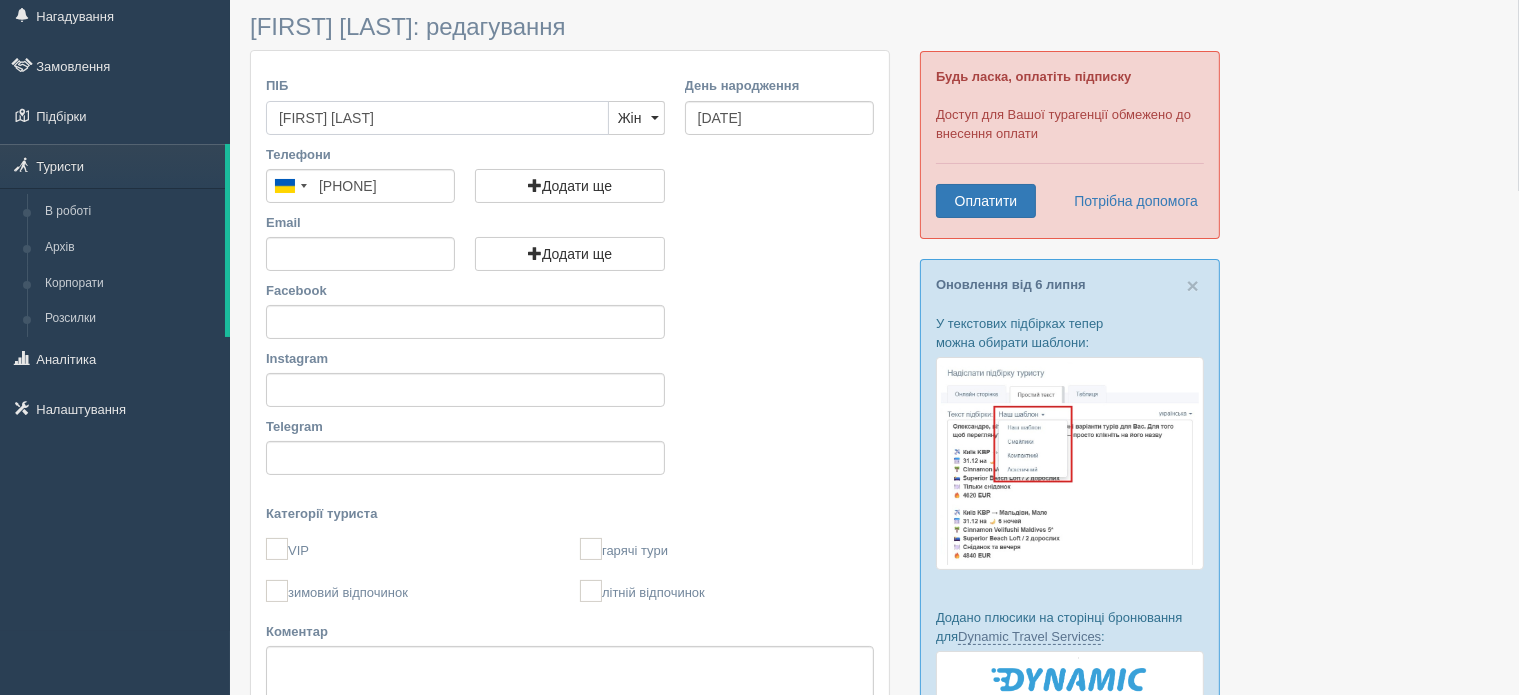 scroll, scrollTop: 0, scrollLeft: 0, axis: both 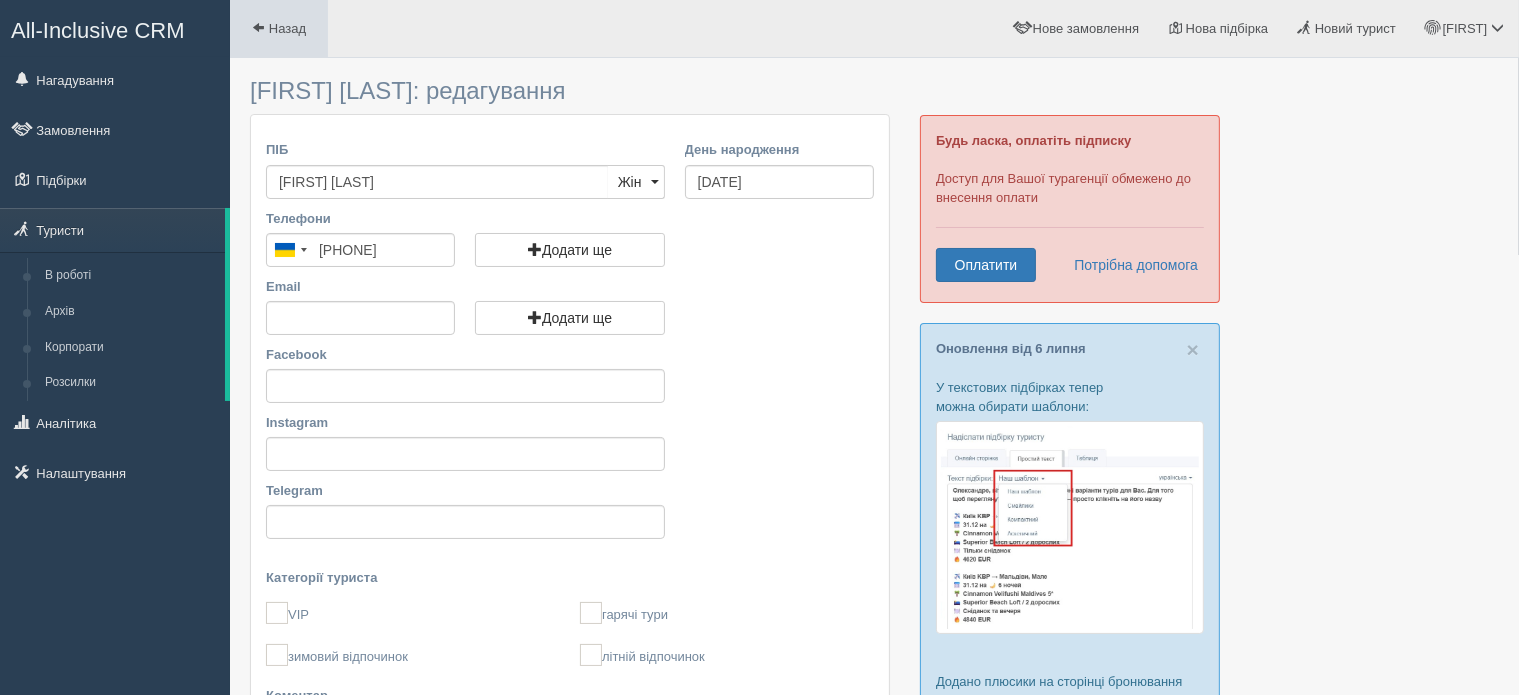 click at bounding box center [258, 27] 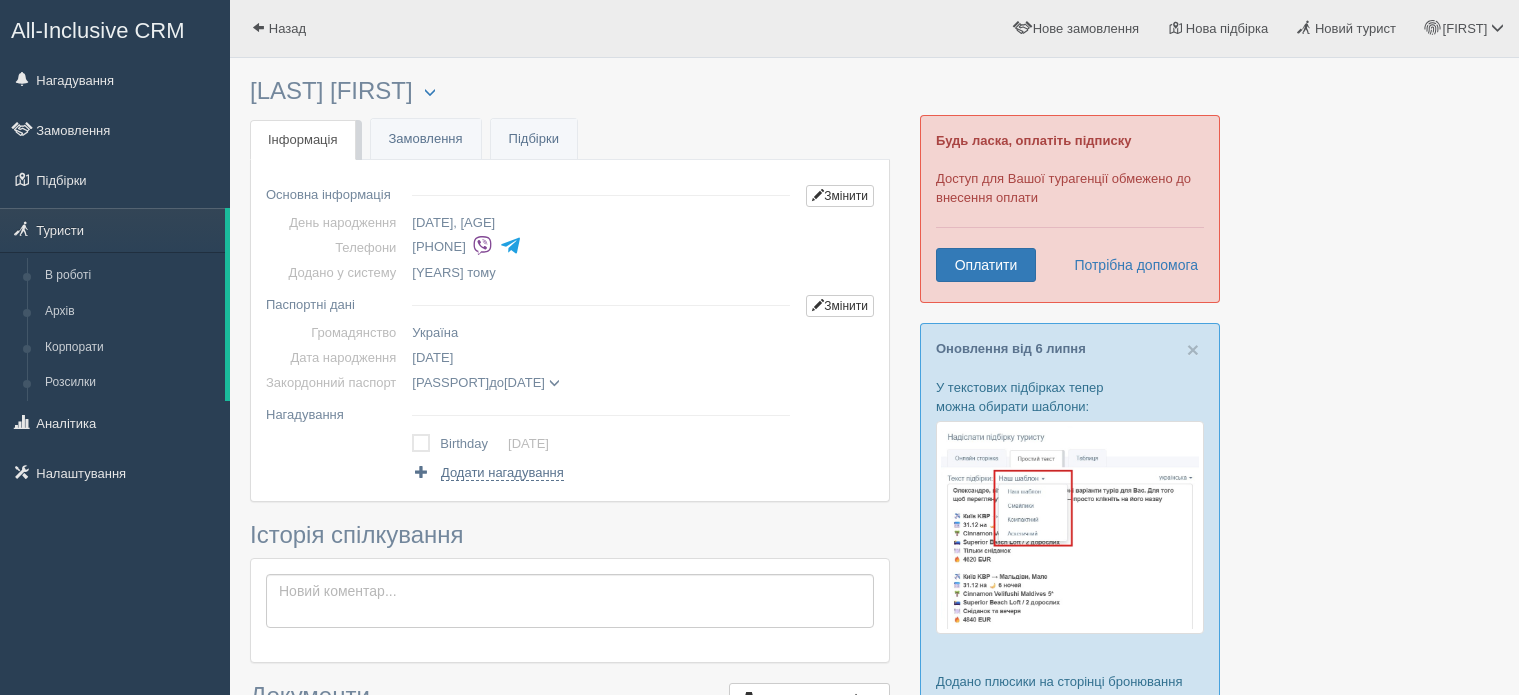 scroll, scrollTop: 0, scrollLeft: 0, axis: both 